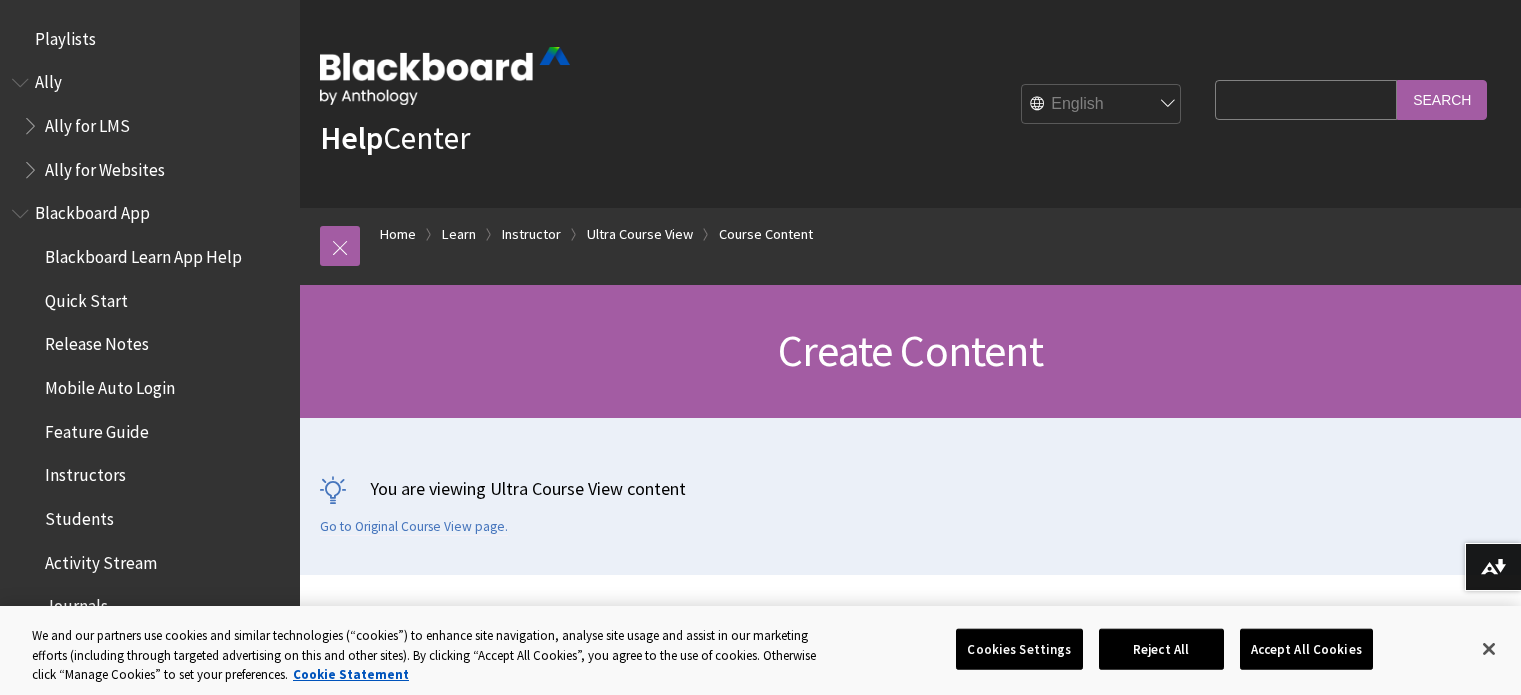 scroll, scrollTop: 0, scrollLeft: 0, axis: both 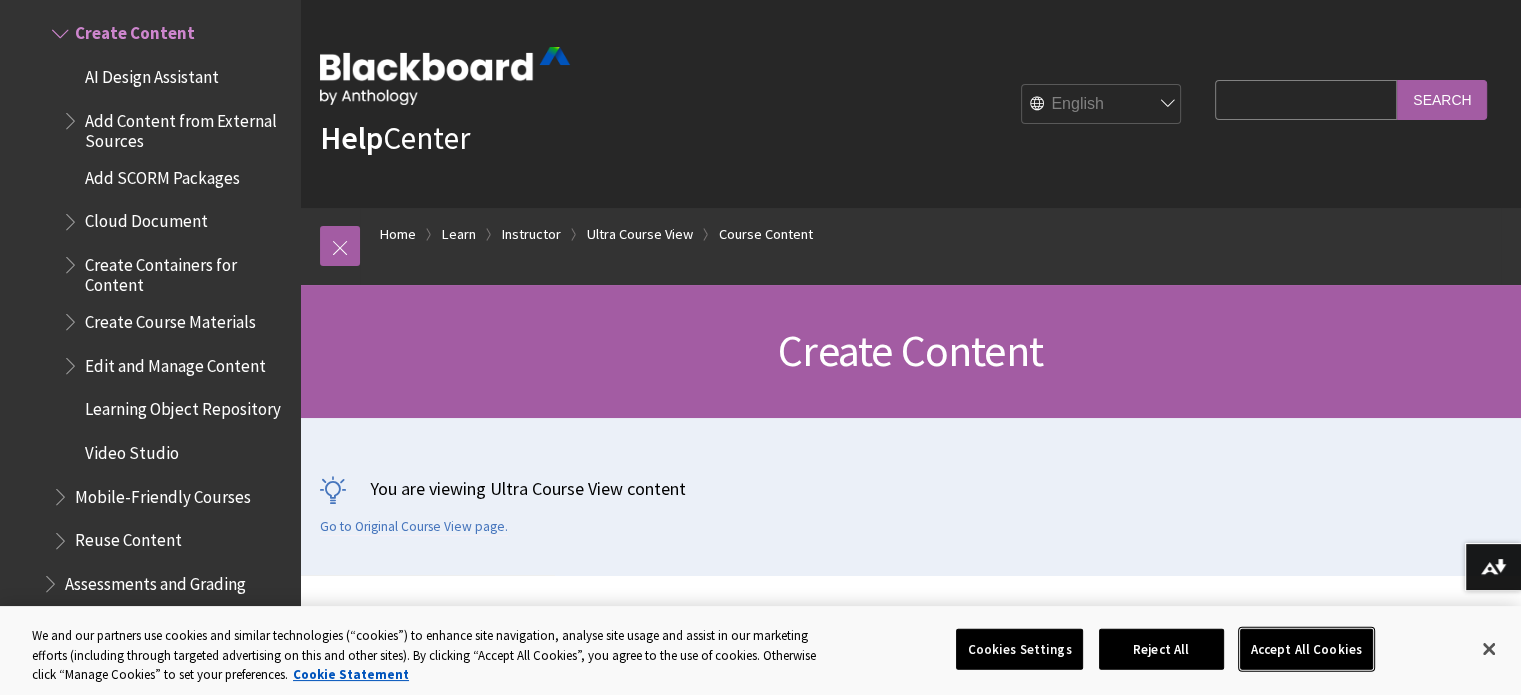 click on "Accept All Cookies" at bounding box center [1306, 649] 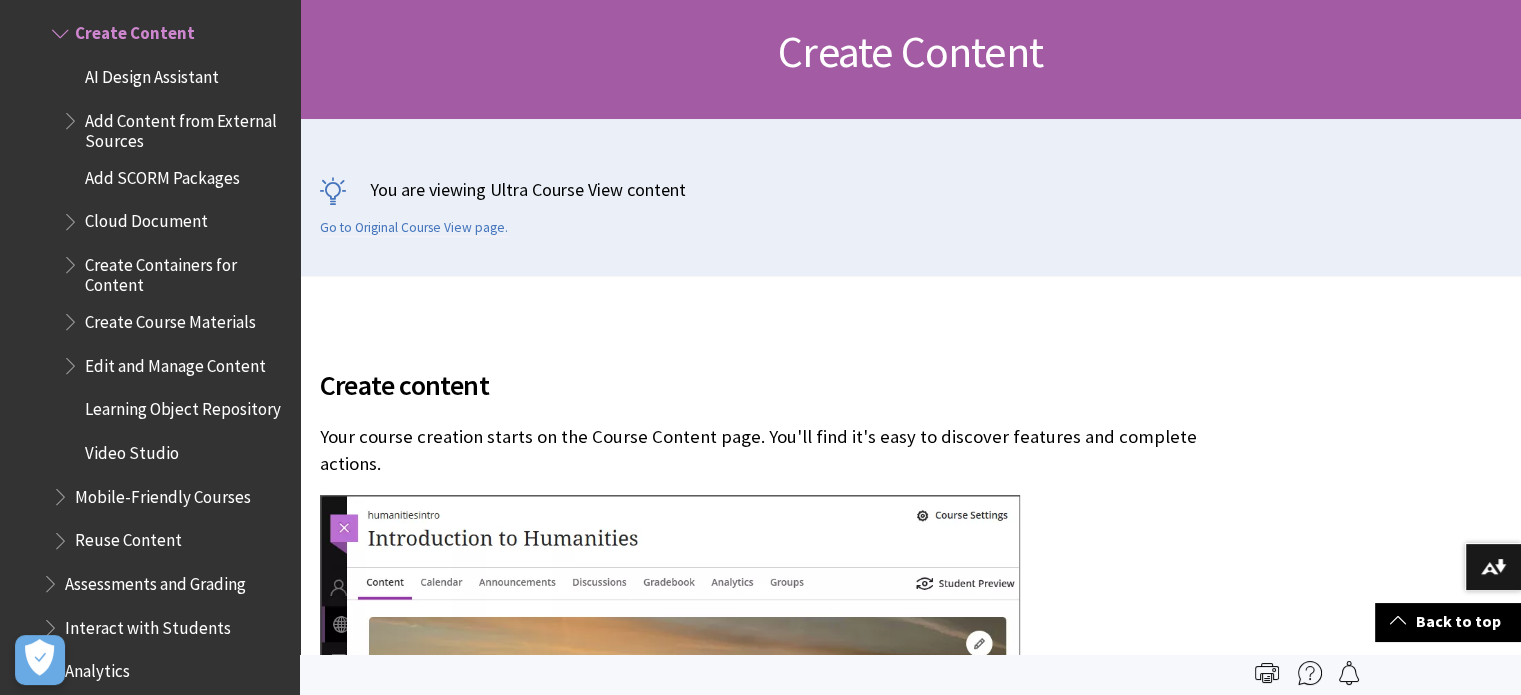 scroll, scrollTop: 0, scrollLeft: 0, axis: both 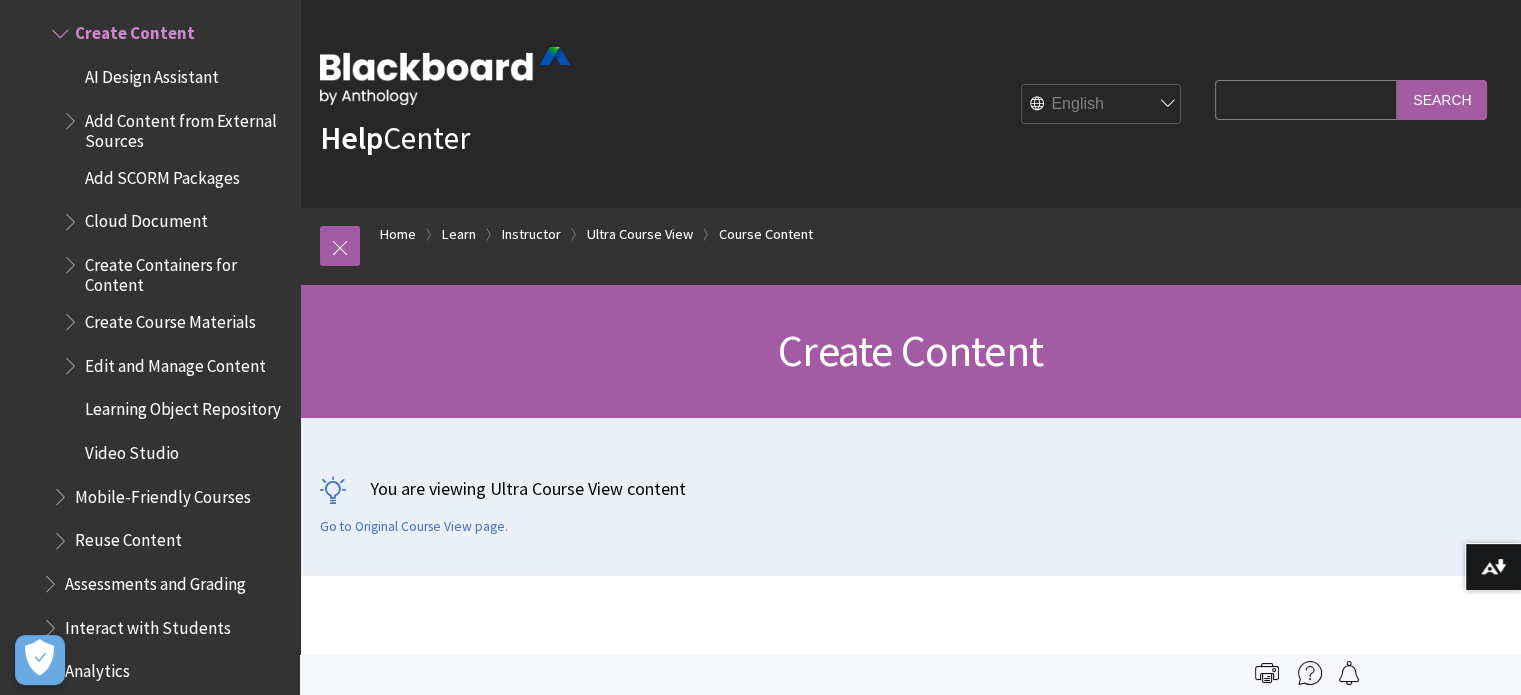 click on "Search Query" at bounding box center (1306, 99) 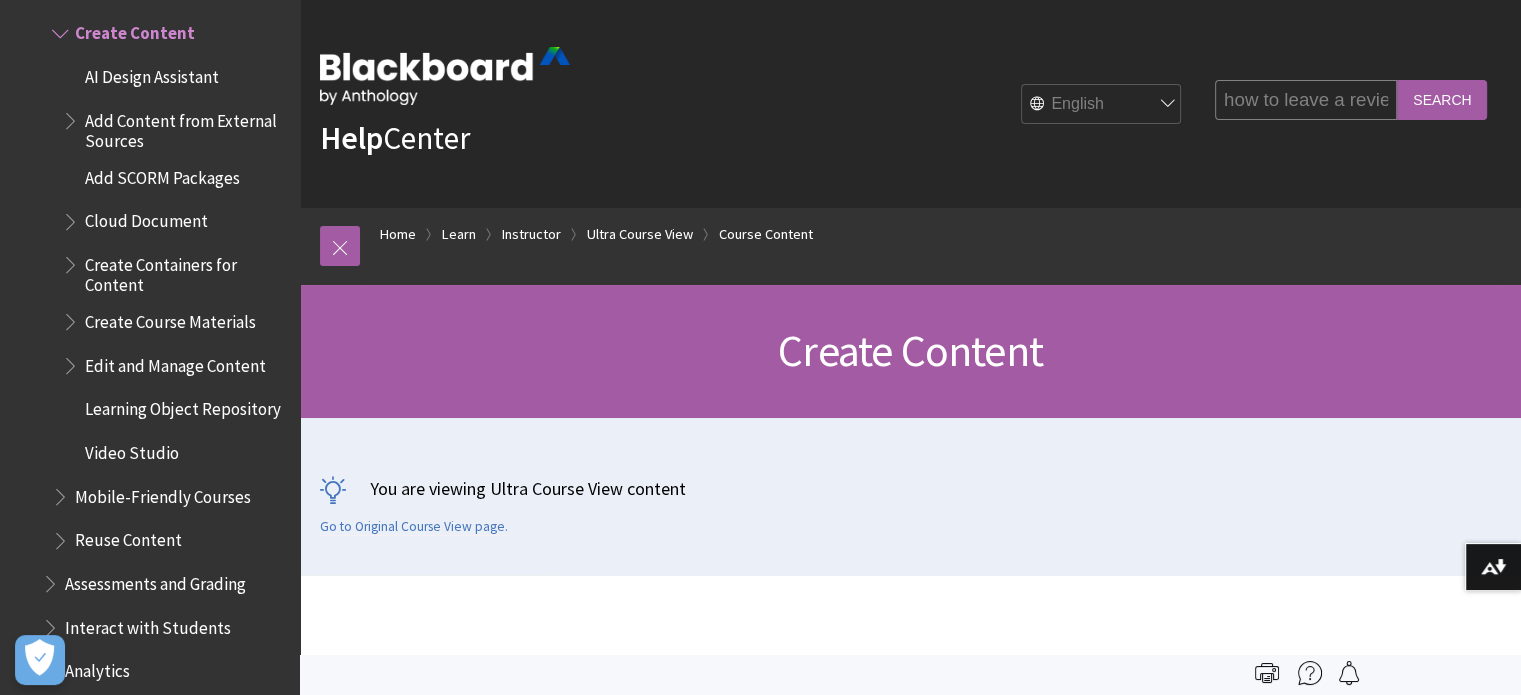 type on "how to leave a review" 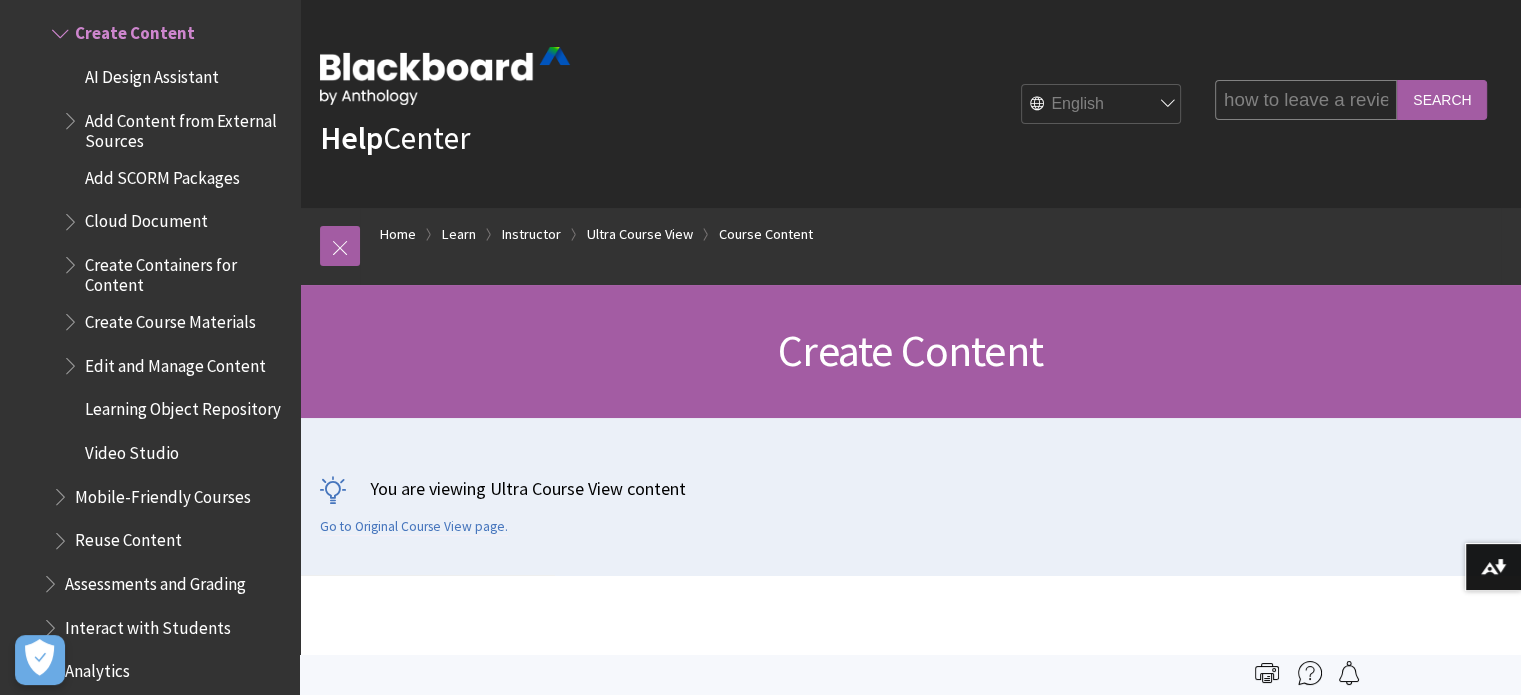 scroll, scrollTop: 0, scrollLeft: 0, axis: both 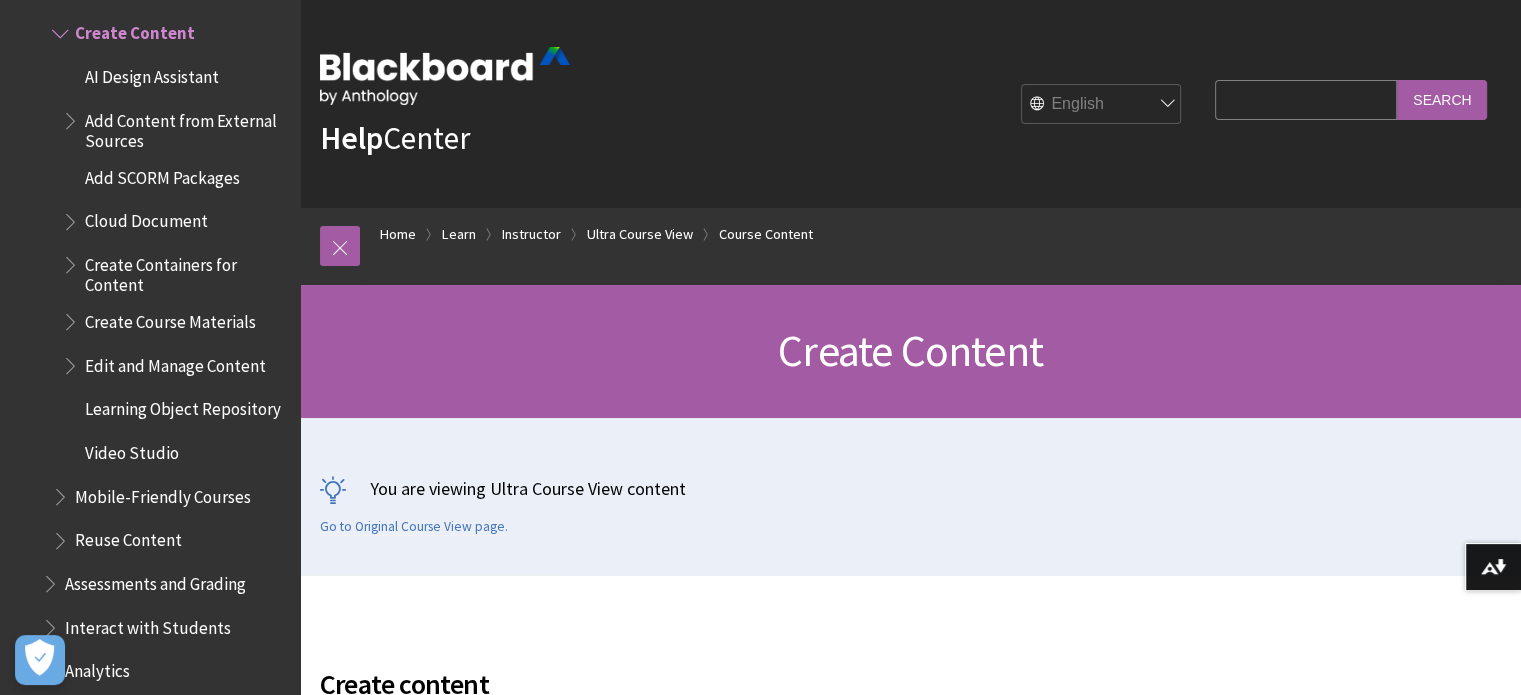 click on "Search Query" at bounding box center (1306, 99) 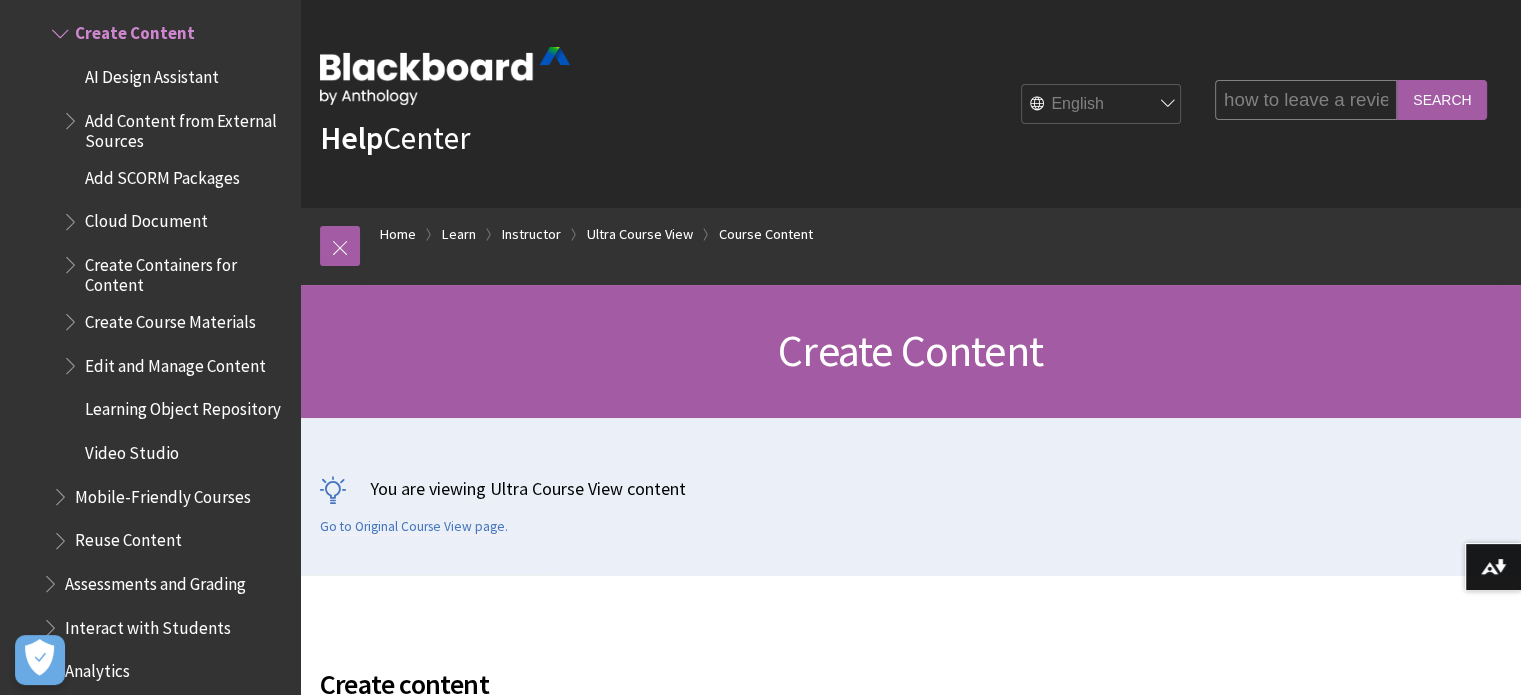 scroll, scrollTop: 0, scrollLeft: 0, axis: both 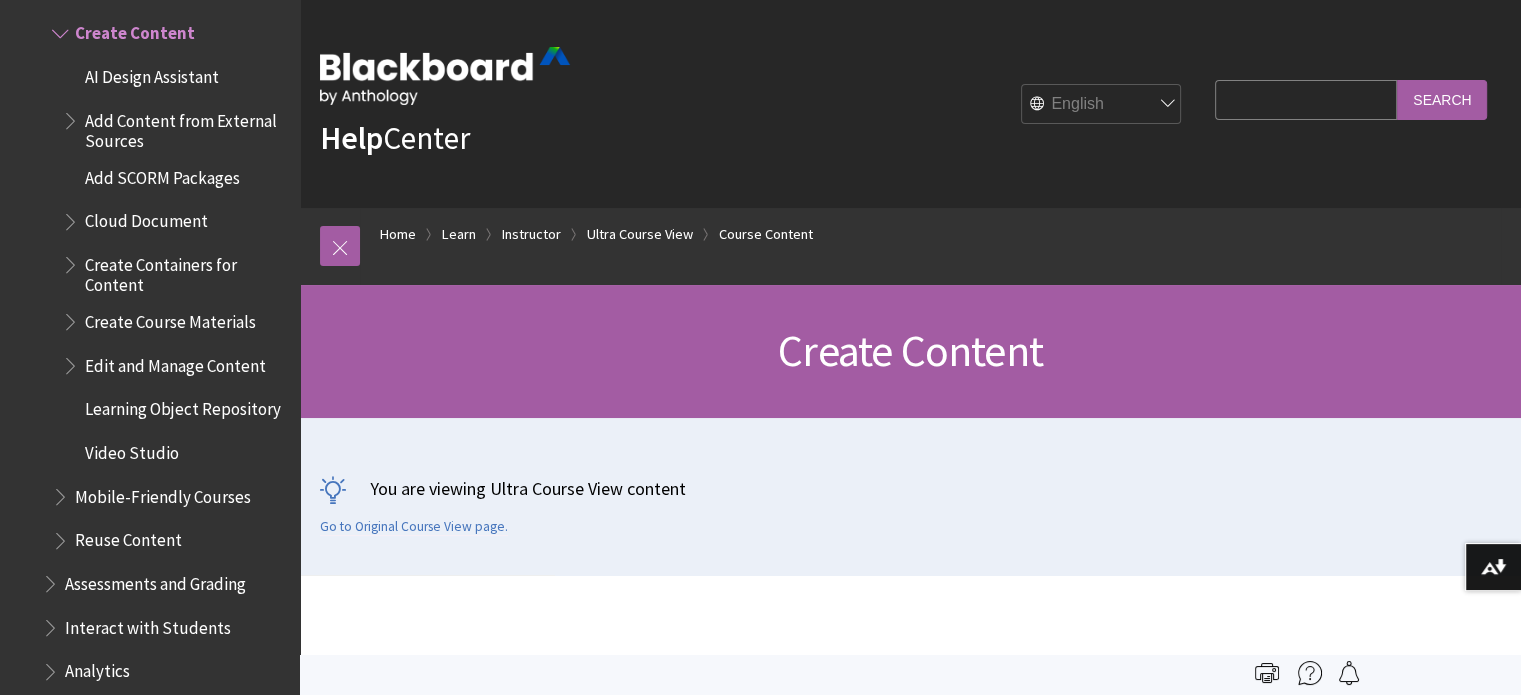 click on "Search Query
Search" at bounding box center (1351, 104) 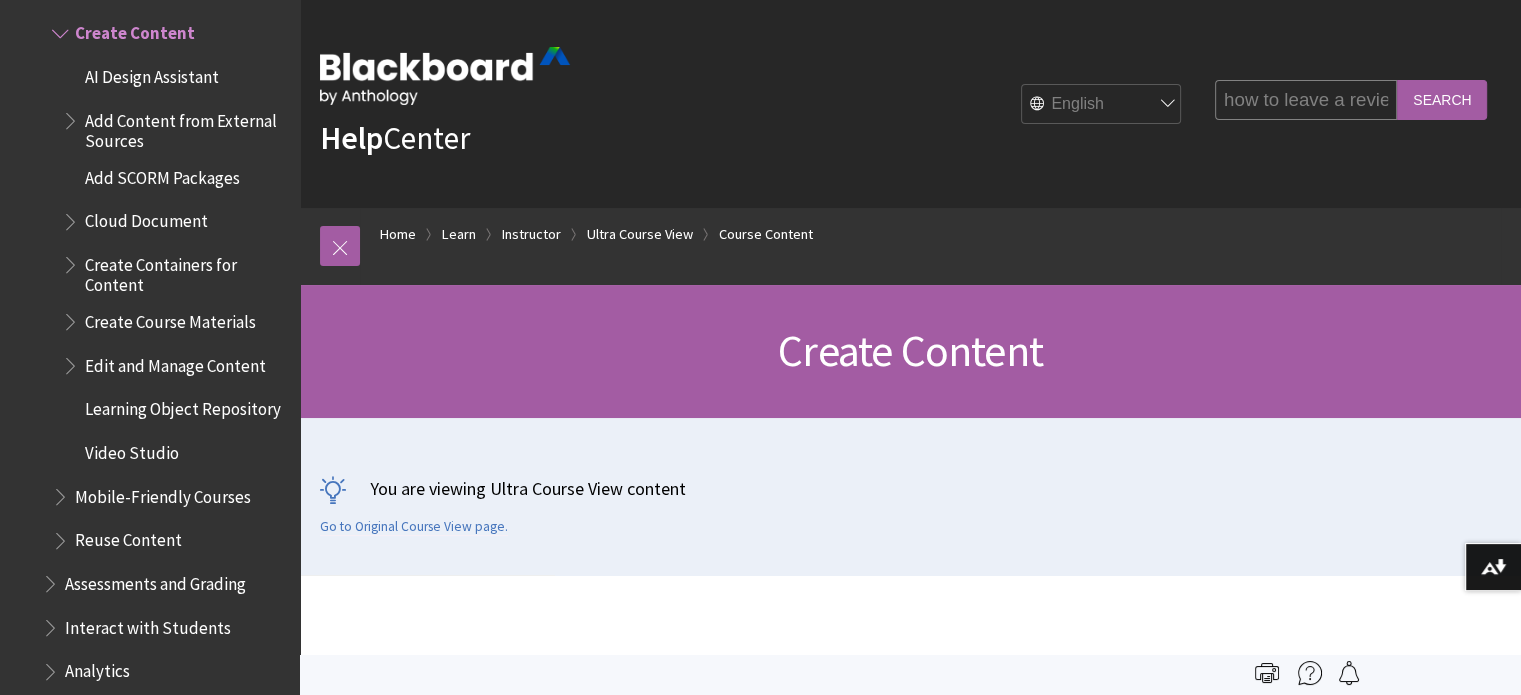 scroll, scrollTop: 0, scrollLeft: 0, axis: both 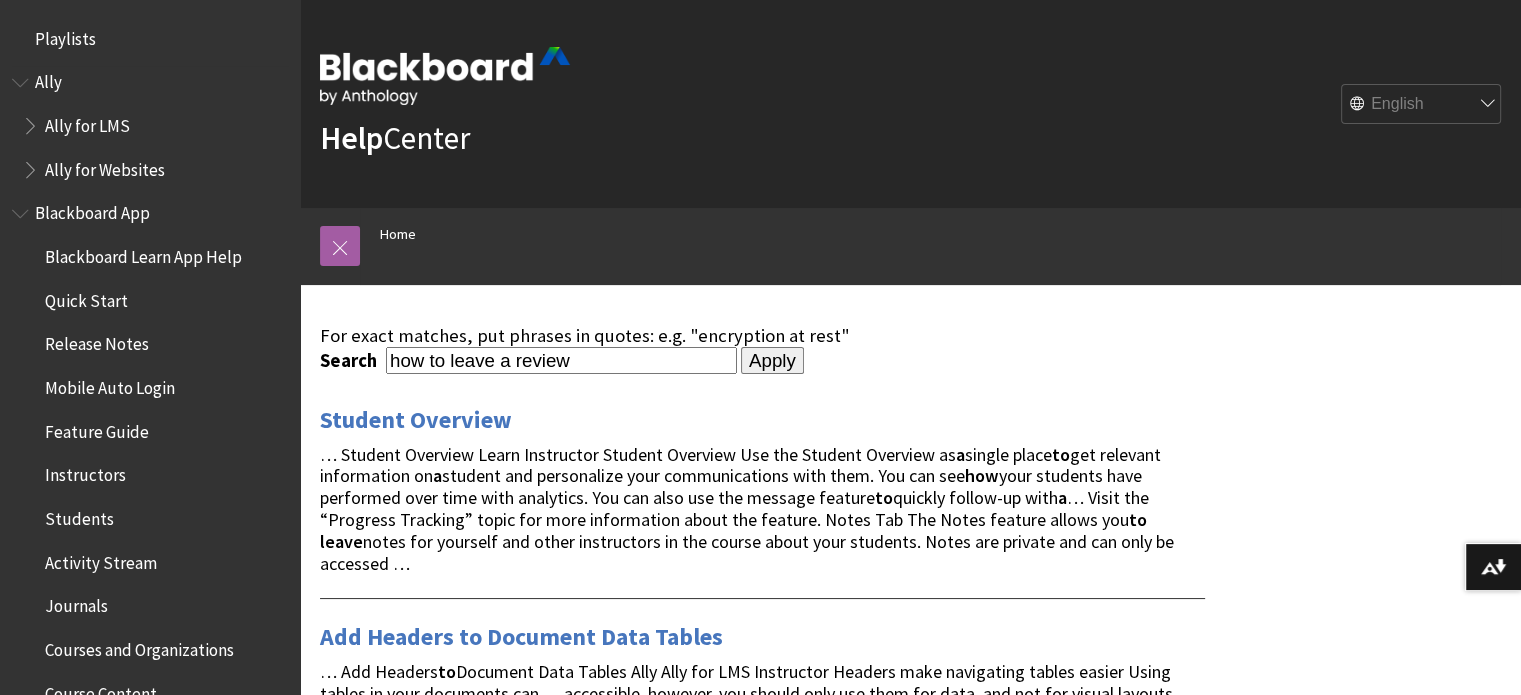 click on "Ally" at bounding box center [150, 83] 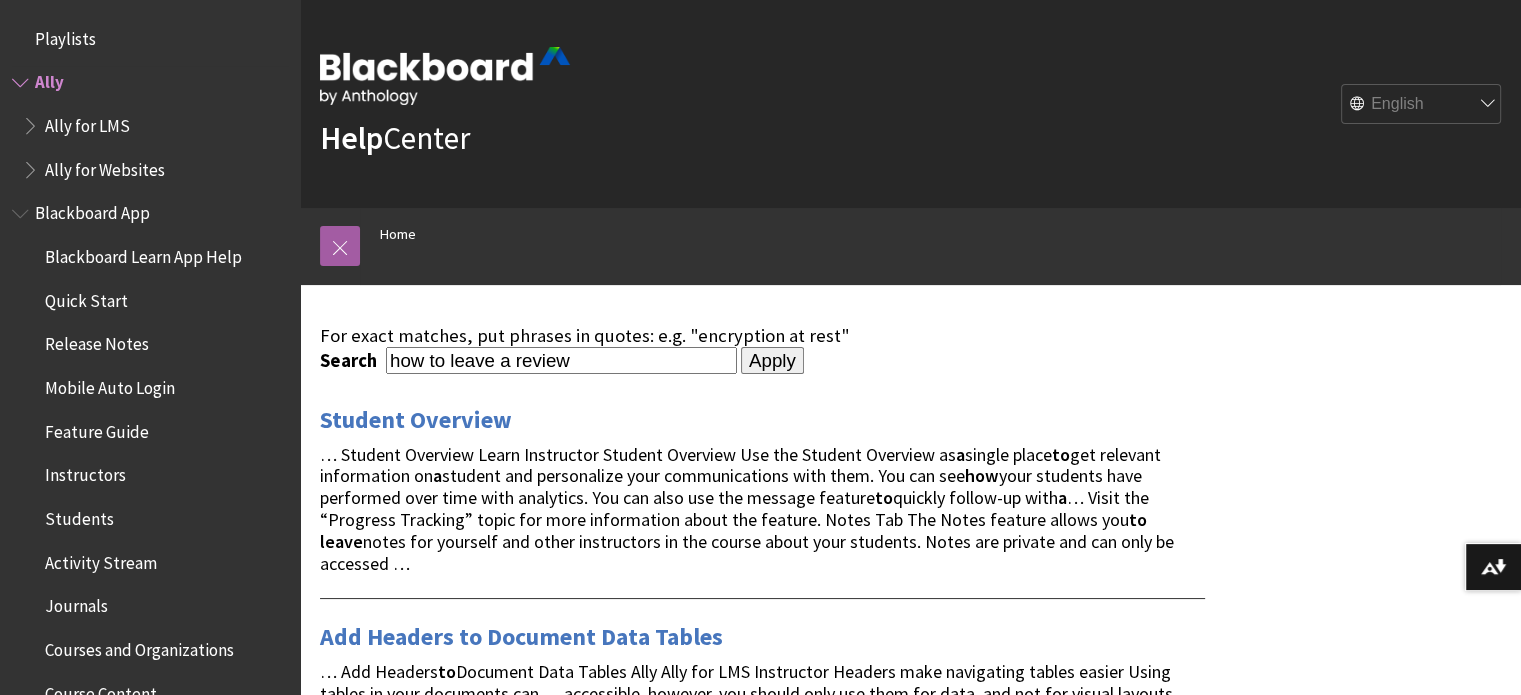 click on "Ally for LMS" at bounding box center (87, 122) 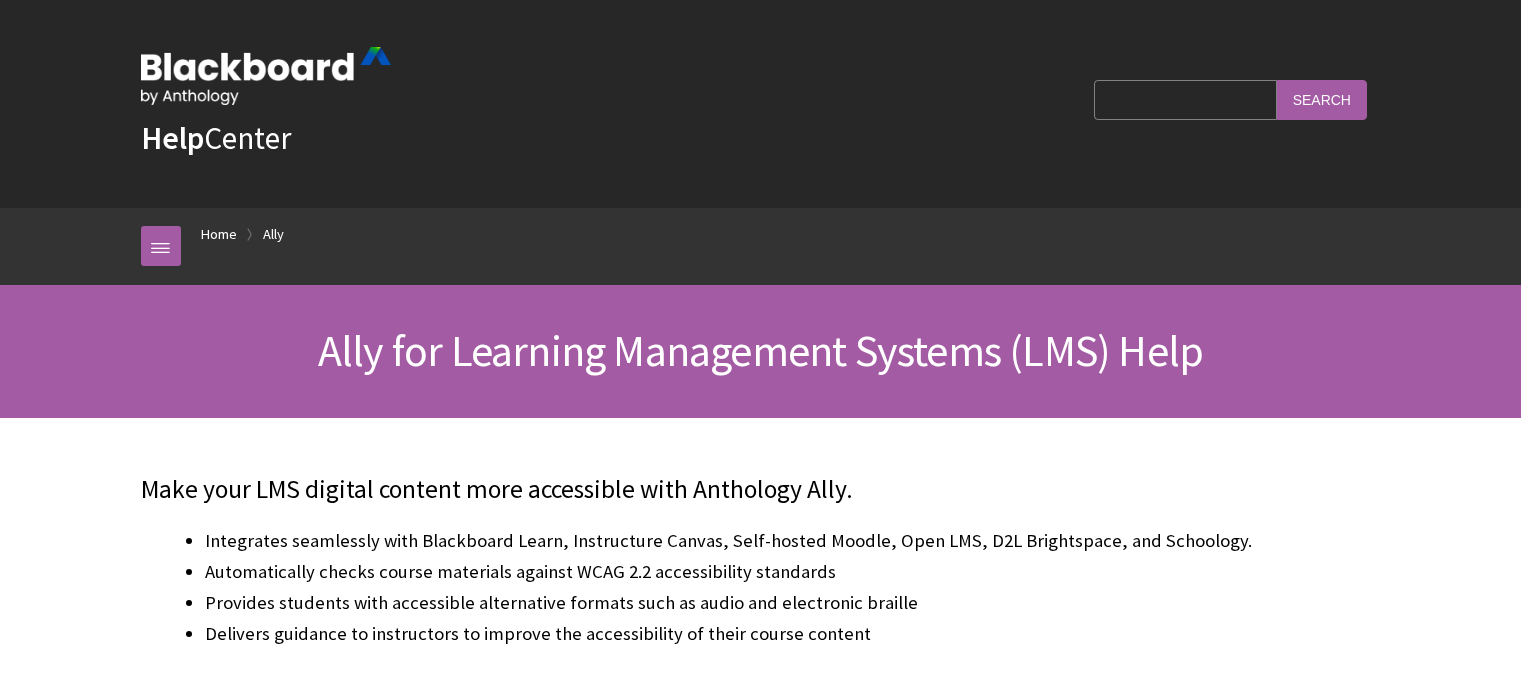 scroll, scrollTop: 0, scrollLeft: 0, axis: both 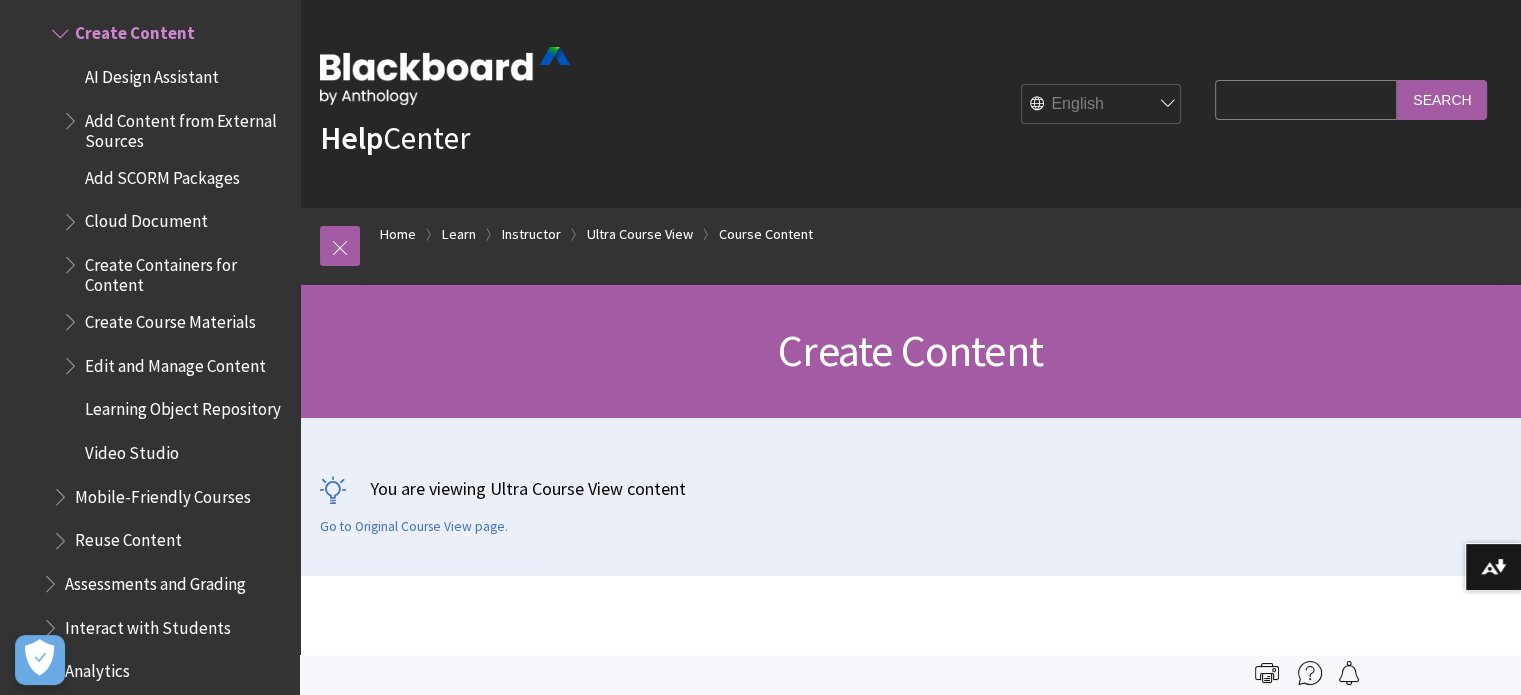click on "Search Query" at bounding box center (1306, 99) 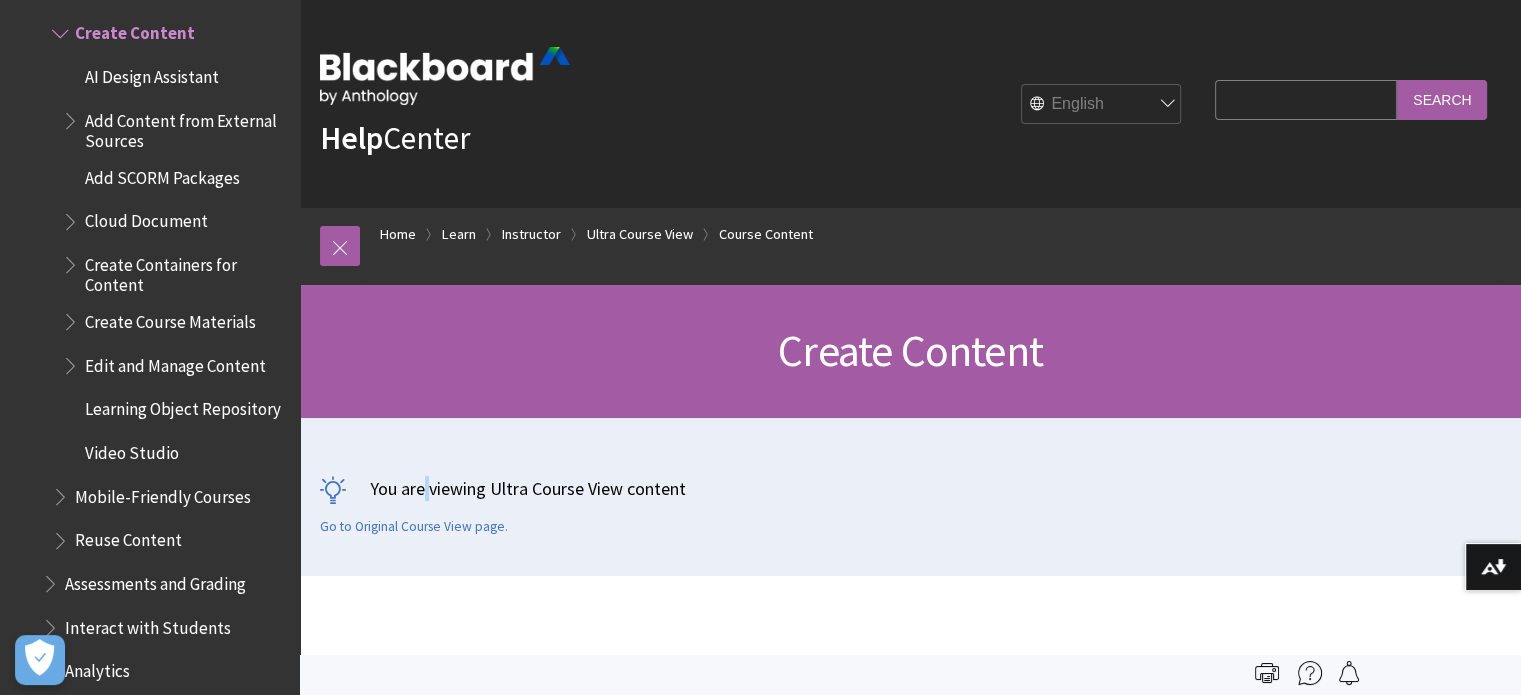 click on "You are viewing Ultra Course View content" at bounding box center (910, 488) 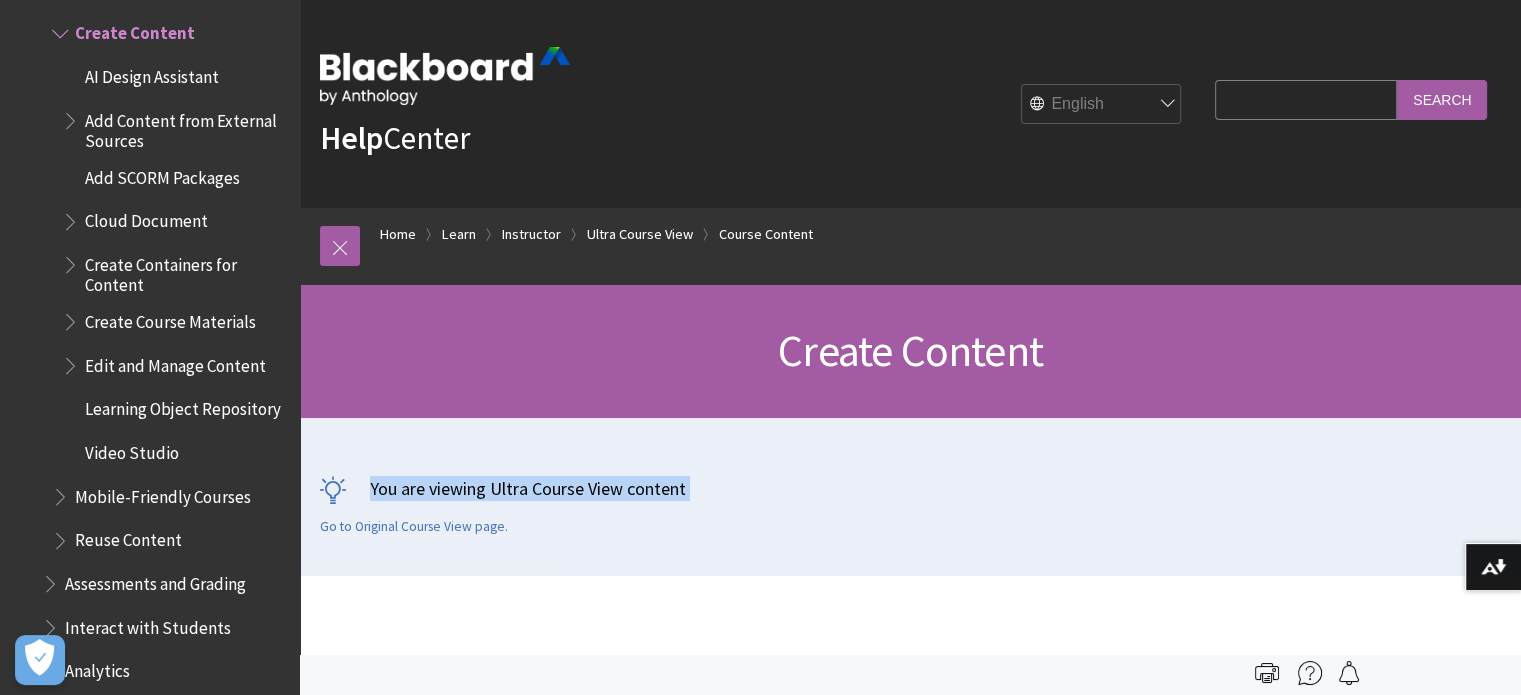 click on "You are viewing Ultra Course View content" at bounding box center [910, 488] 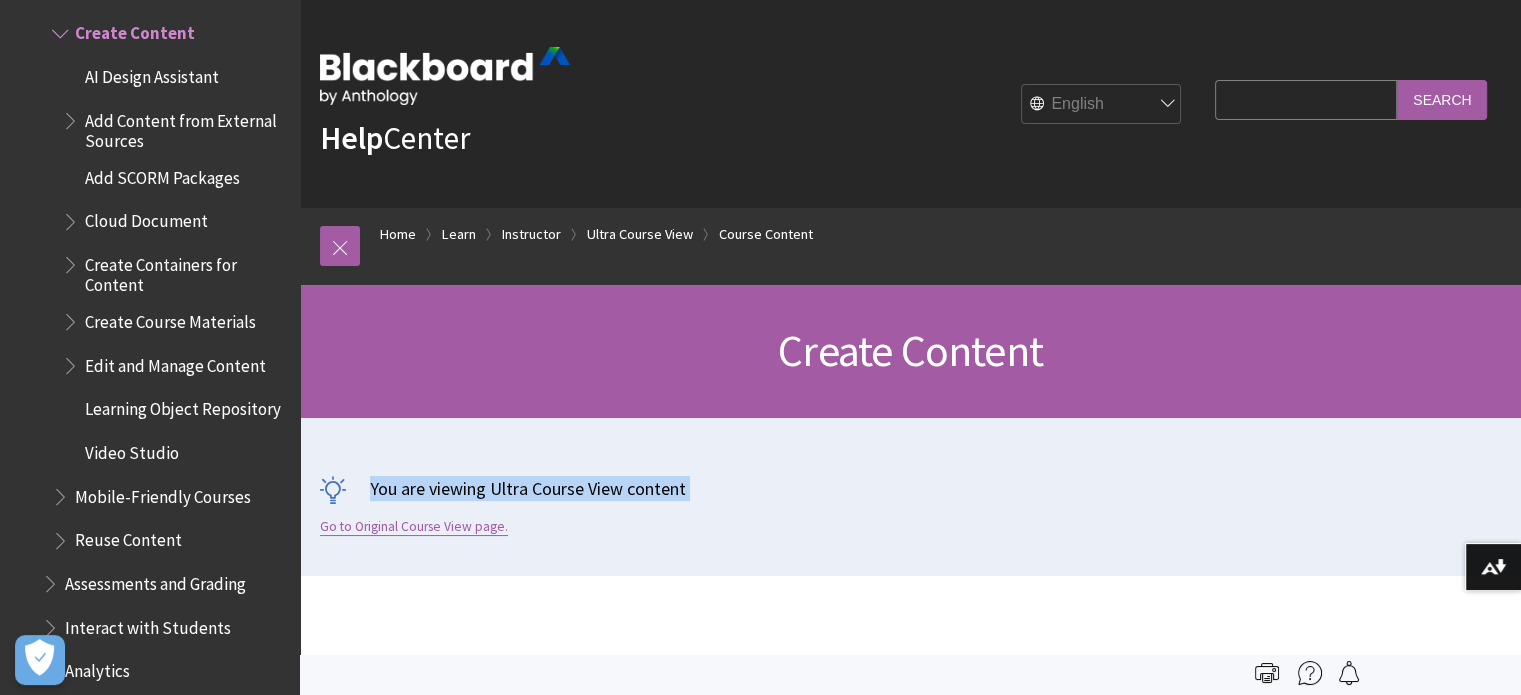 click on "Go to Original Course View page." at bounding box center (414, 527) 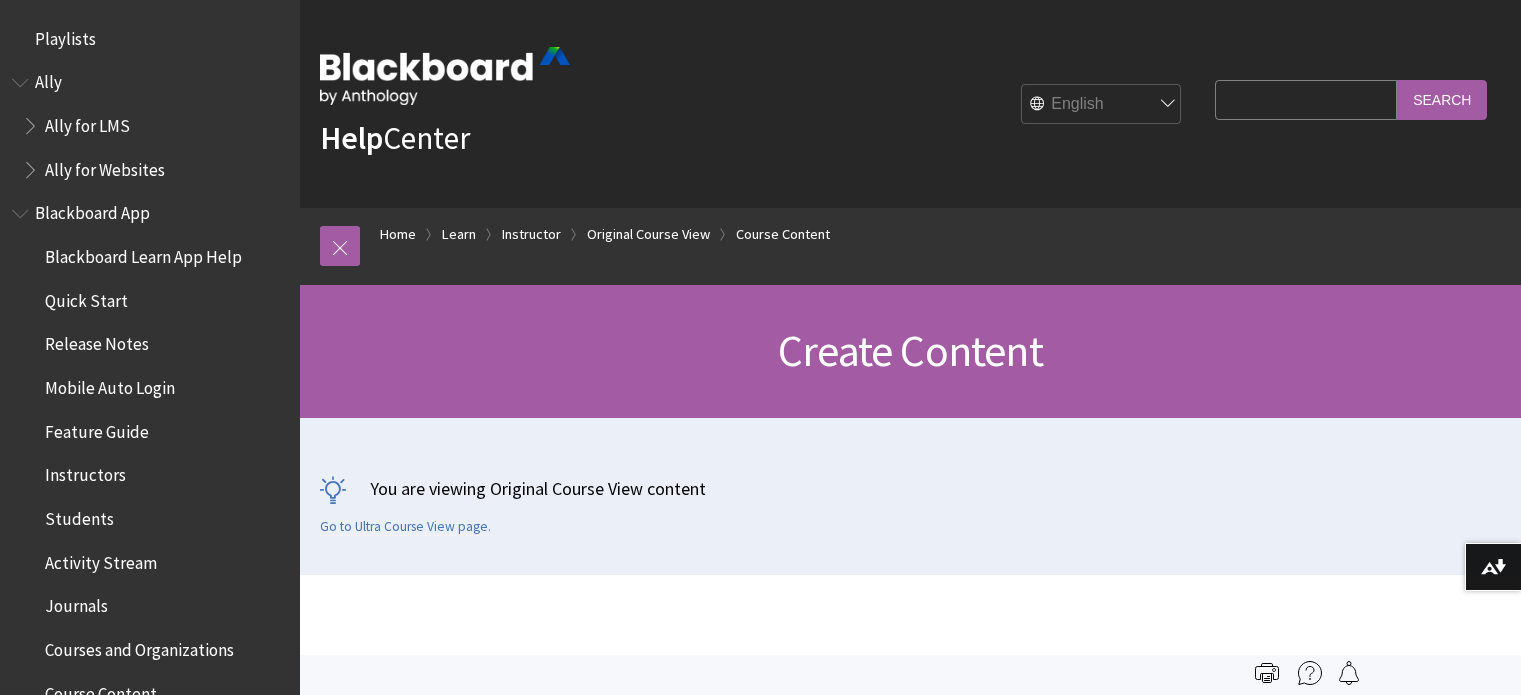 scroll, scrollTop: 0, scrollLeft: 0, axis: both 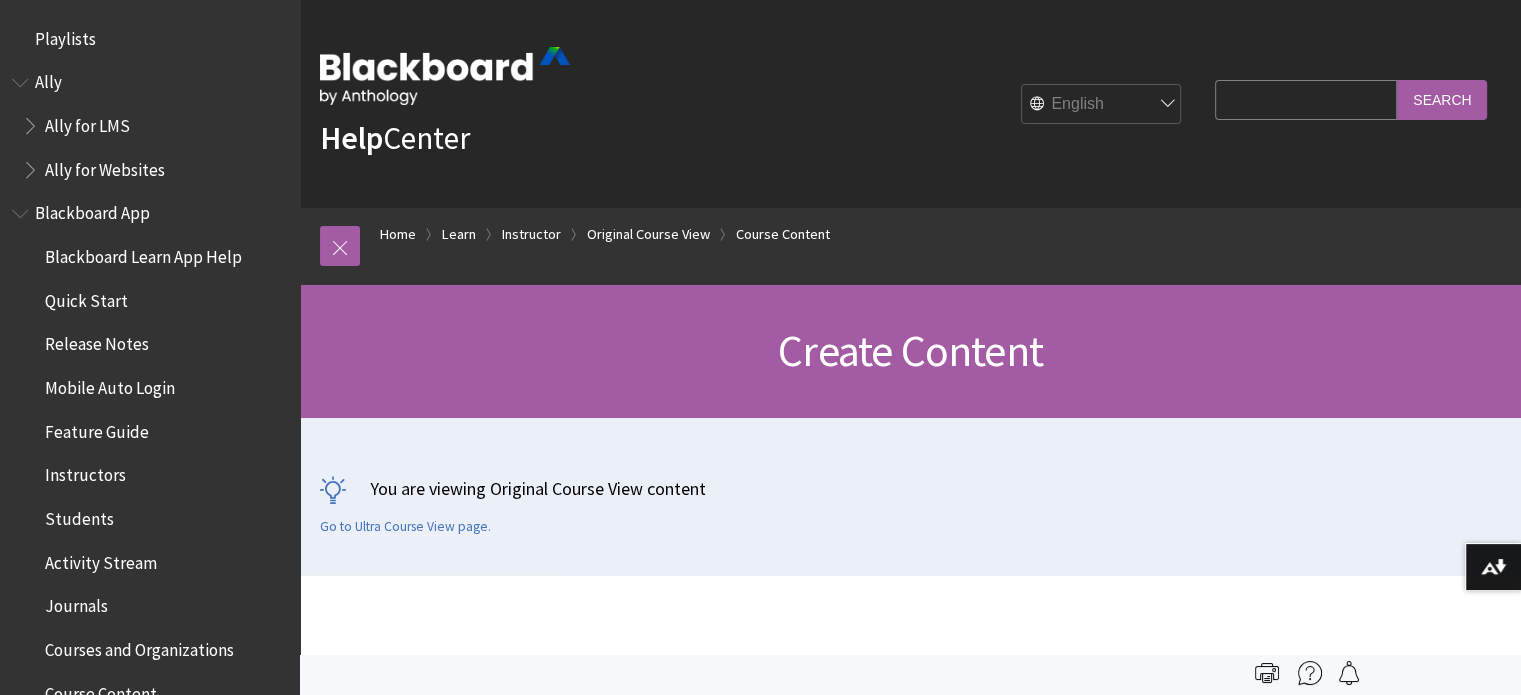 click on "Help  Center
English عربية Català Cymraeg Deutsch Español Suomi Français עברית Italiano 日本語 한국어 Nederlands Norsk (Bokmål) Português, Brasil Русский Svenska Türkçe 简体中文 Français Canadien
Search Query
Search" at bounding box center (910, 104) 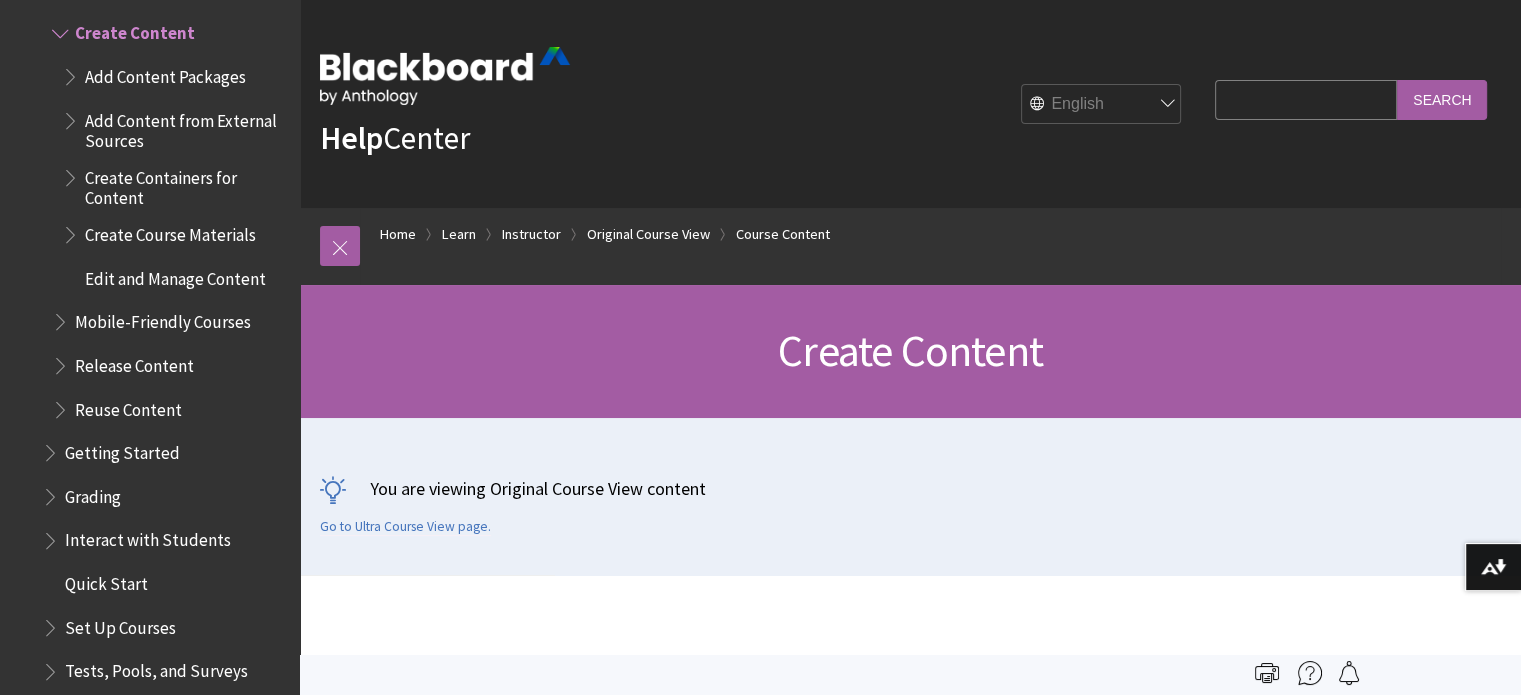 click on "Search" at bounding box center (1442, 99) 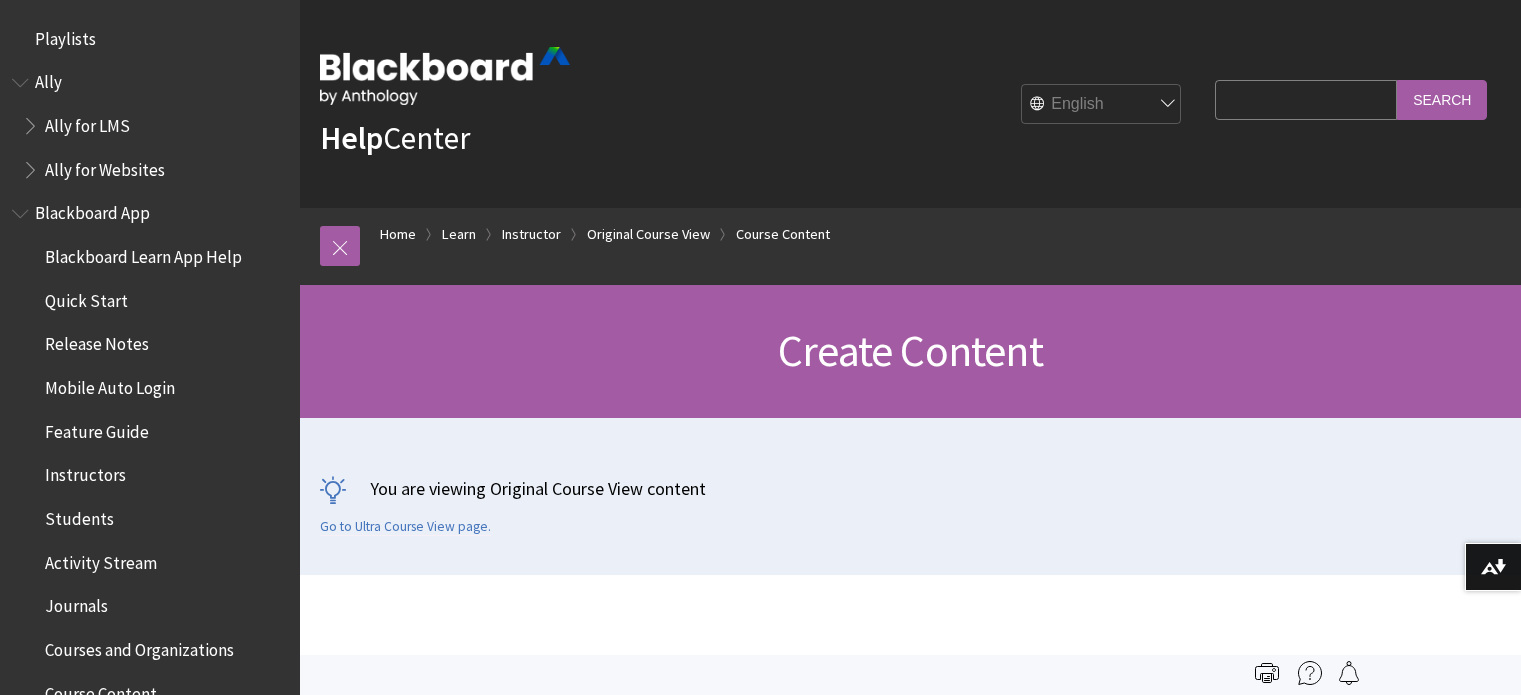 scroll, scrollTop: 0, scrollLeft: 0, axis: both 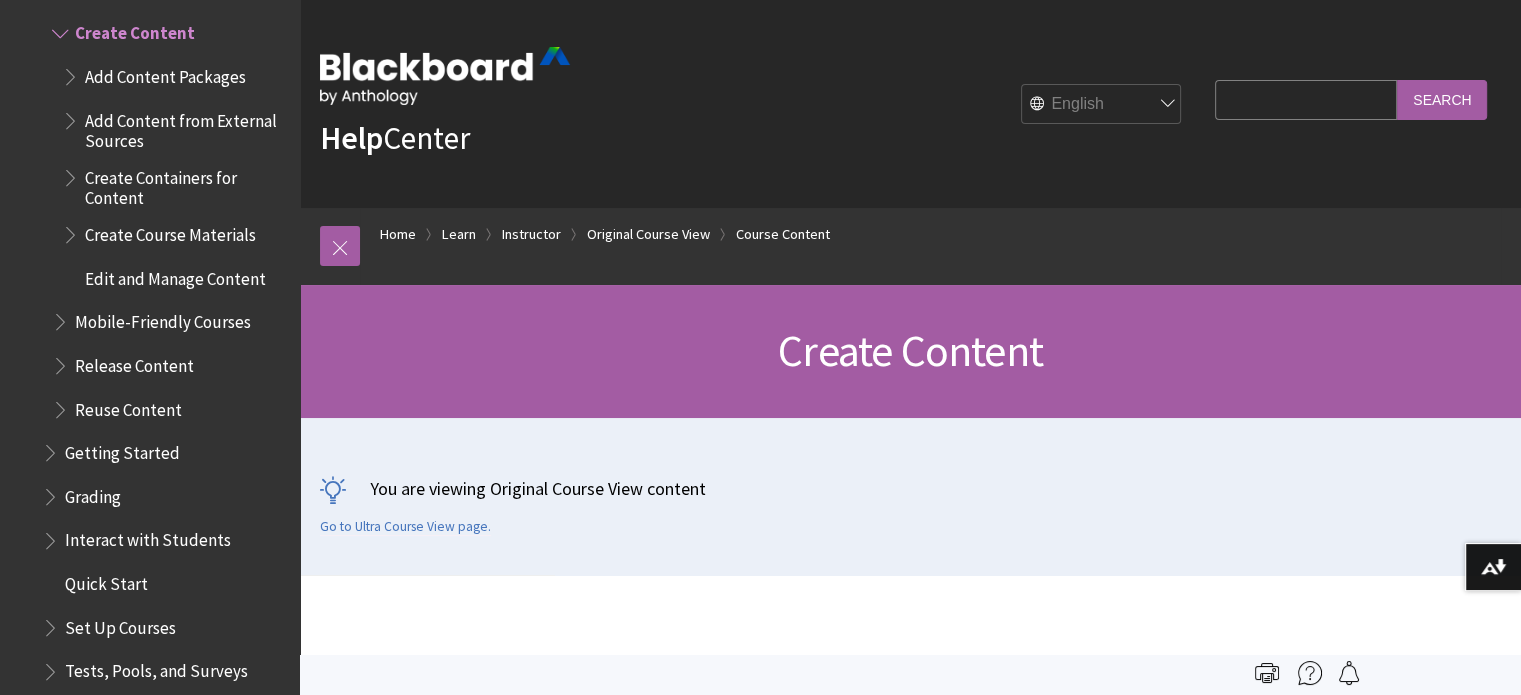 click on "Search" at bounding box center [1442, 99] 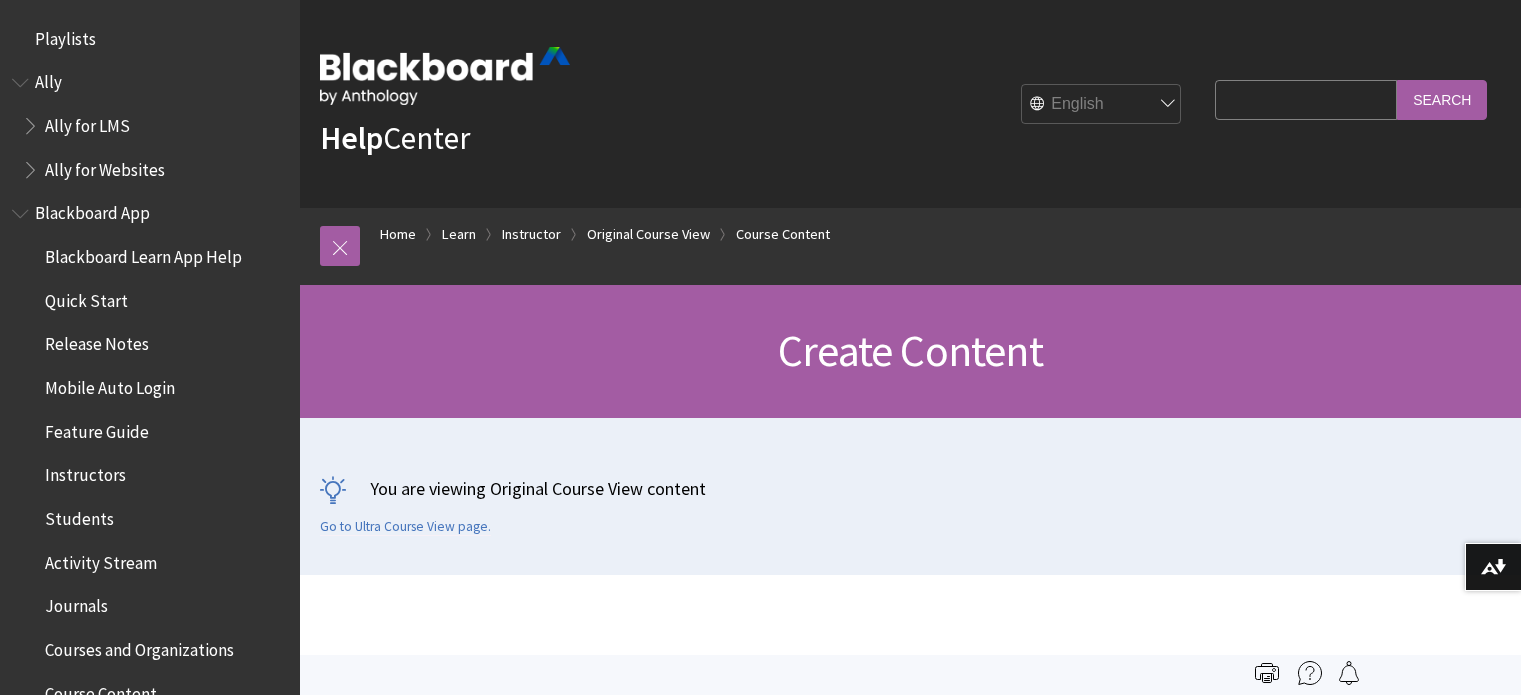 scroll, scrollTop: 0, scrollLeft: 0, axis: both 